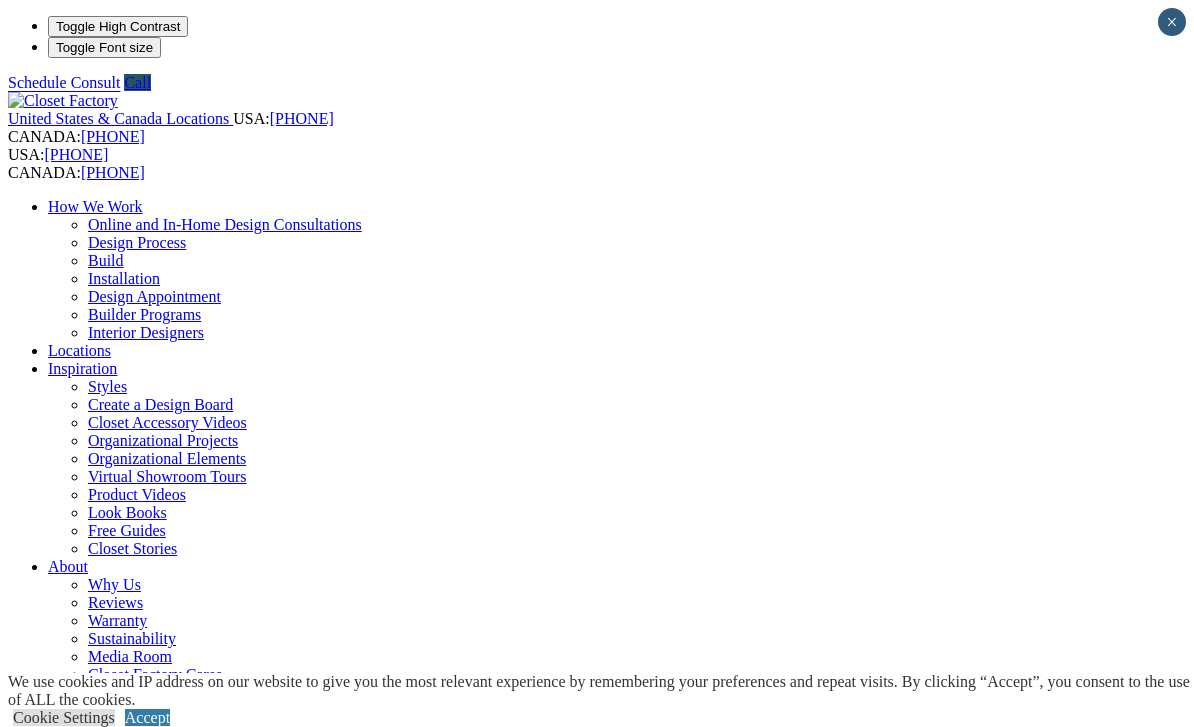 scroll, scrollTop: 0, scrollLeft: 0, axis: both 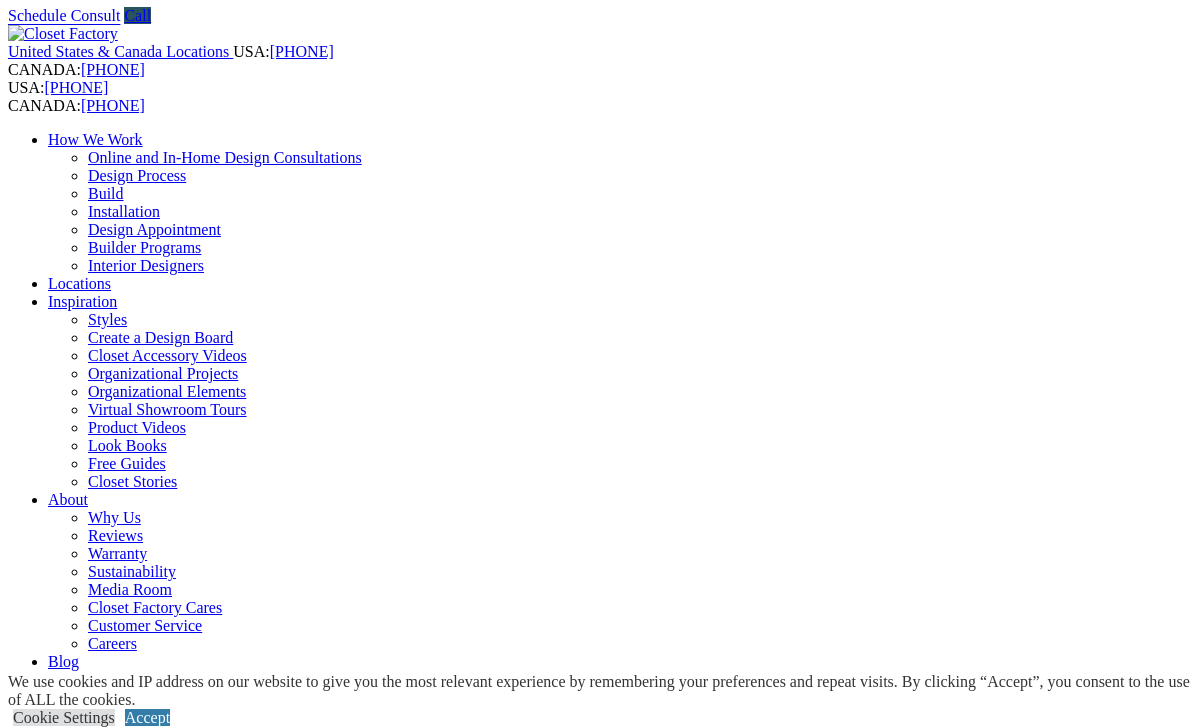 click on "Walk-in Closets" at bounding box center (139, 873) 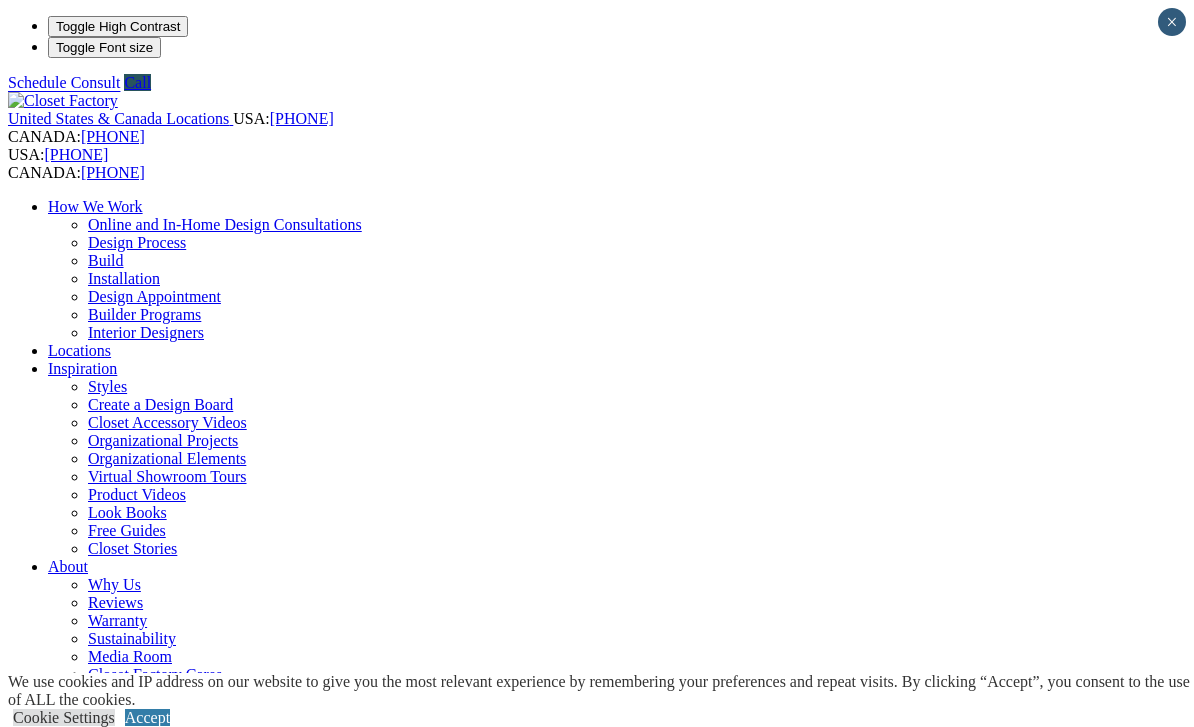 scroll, scrollTop: 0, scrollLeft: 0, axis: both 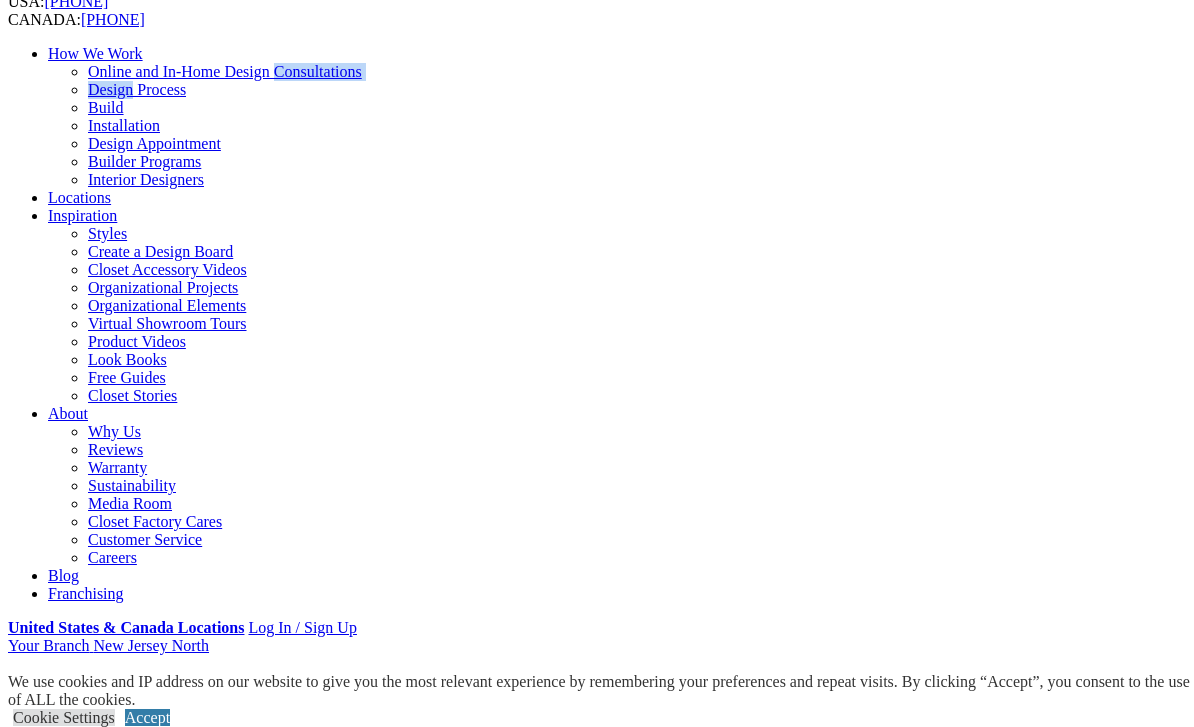 click on "Build" at bounding box center [106, 107] 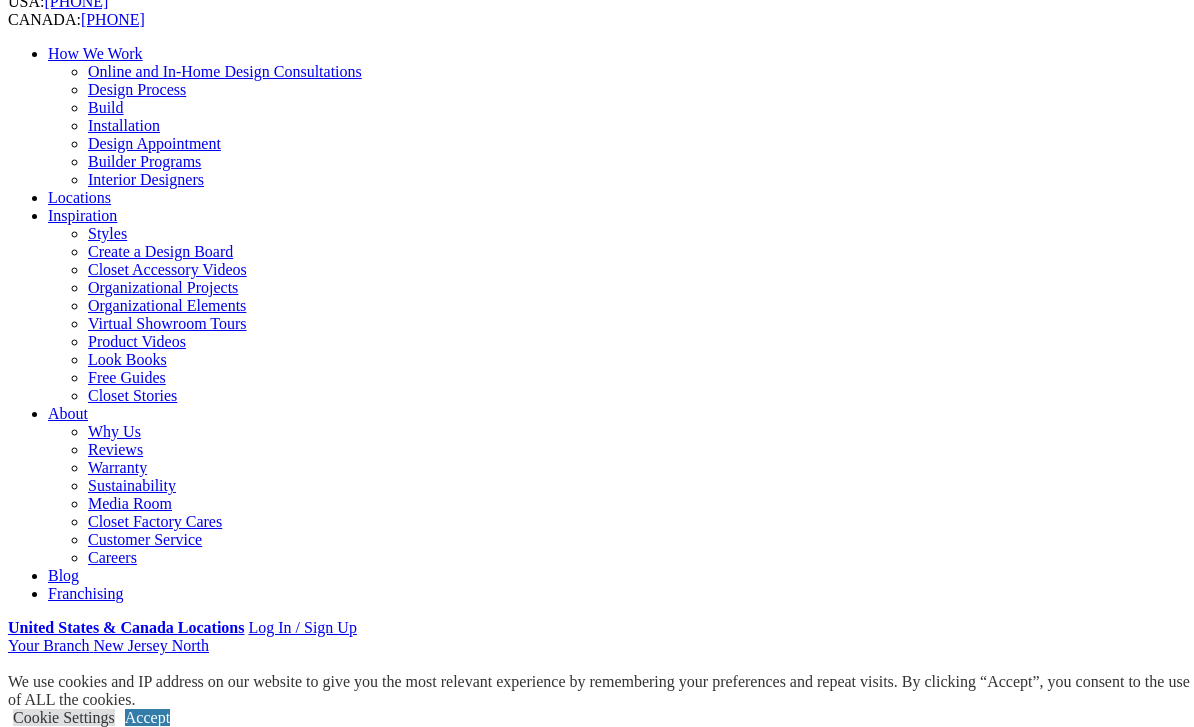 click on "Online and In-Home Design Consultations" at bounding box center [225, 71] 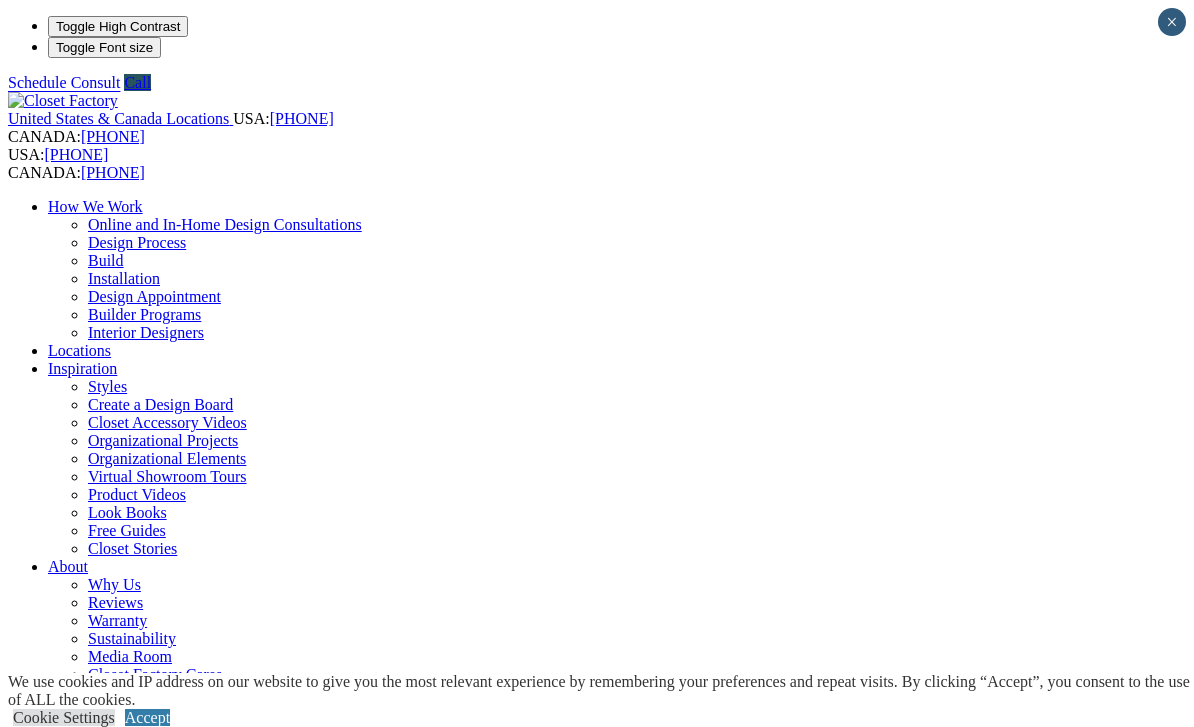 scroll, scrollTop: 133, scrollLeft: 0, axis: vertical 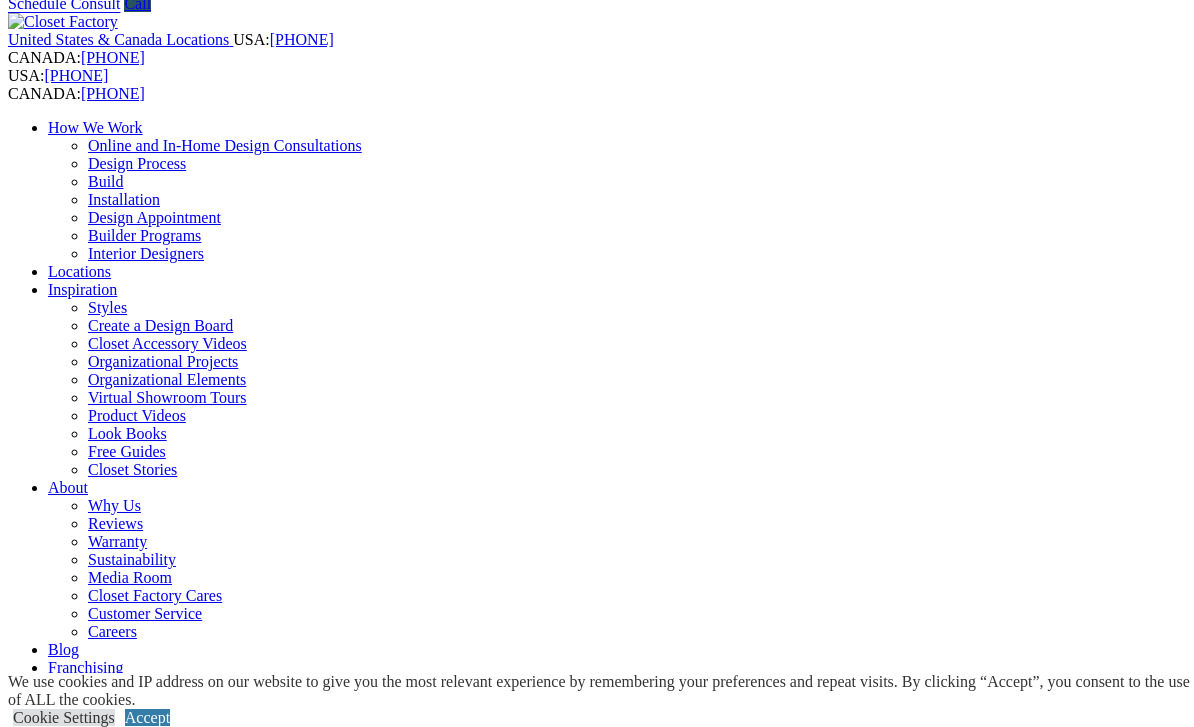 click on "CLOSE (X)" at bounding box center (46, 1616) 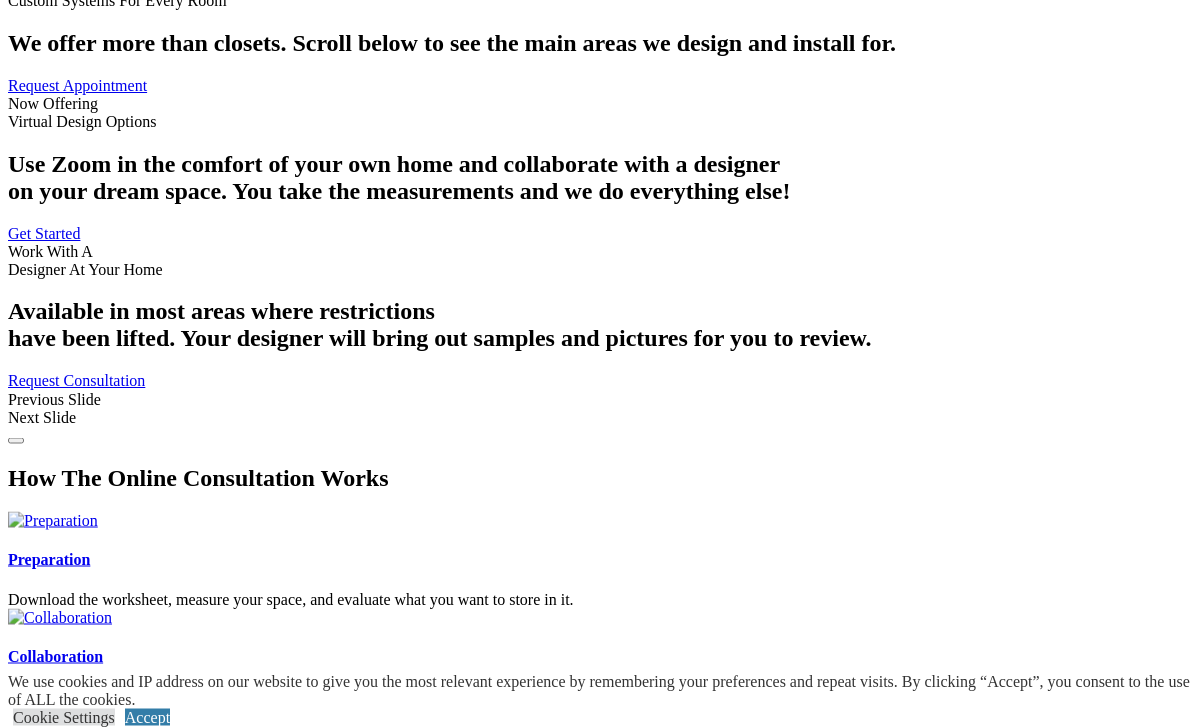 scroll, scrollTop: 2654, scrollLeft: 0, axis: vertical 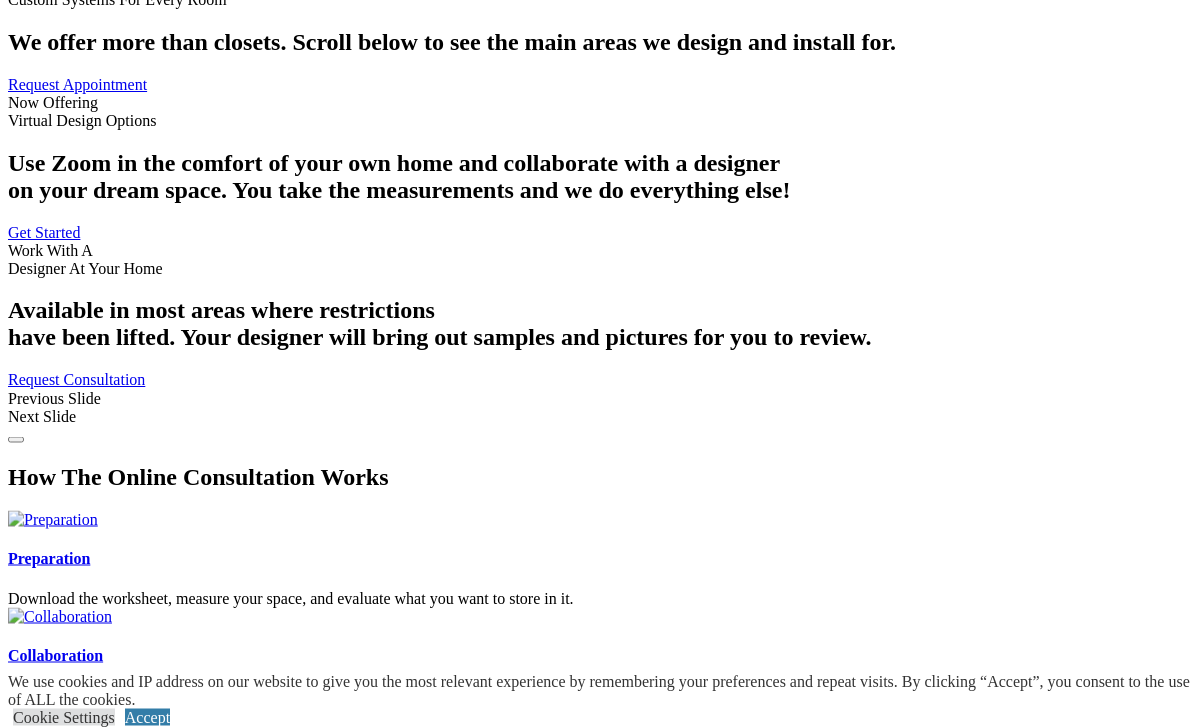 click on "See wall beds" at bounding box center (125, 1432) 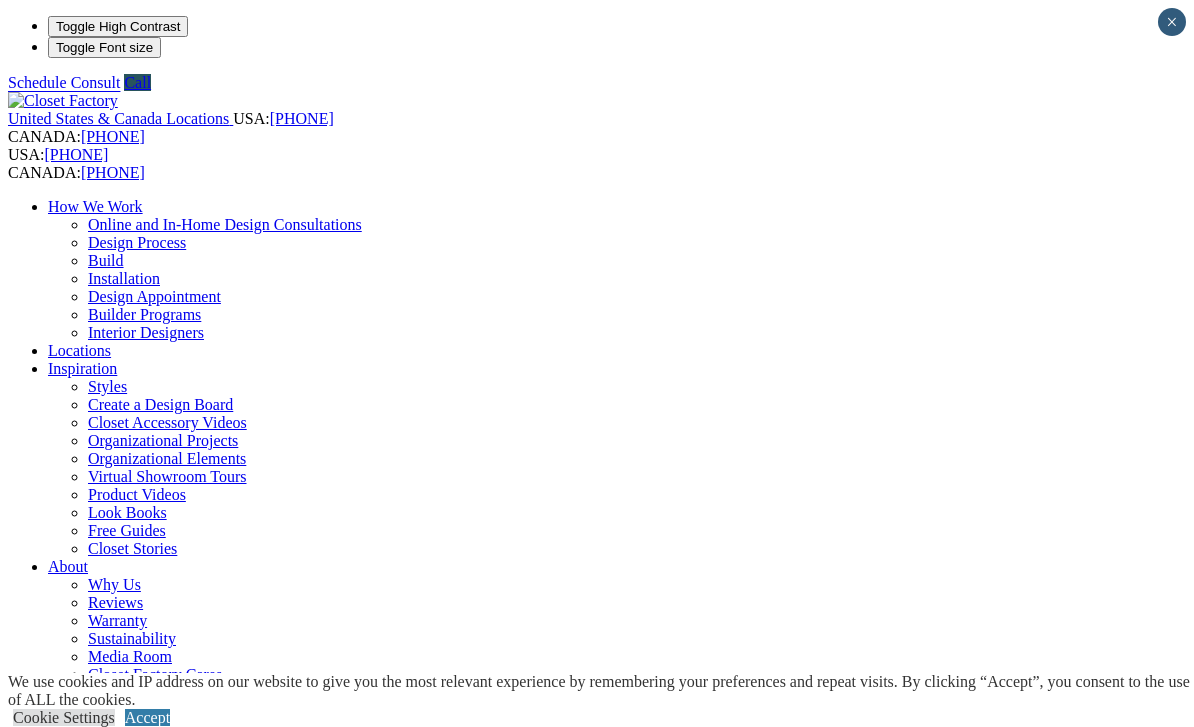 scroll, scrollTop: 0, scrollLeft: 0, axis: both 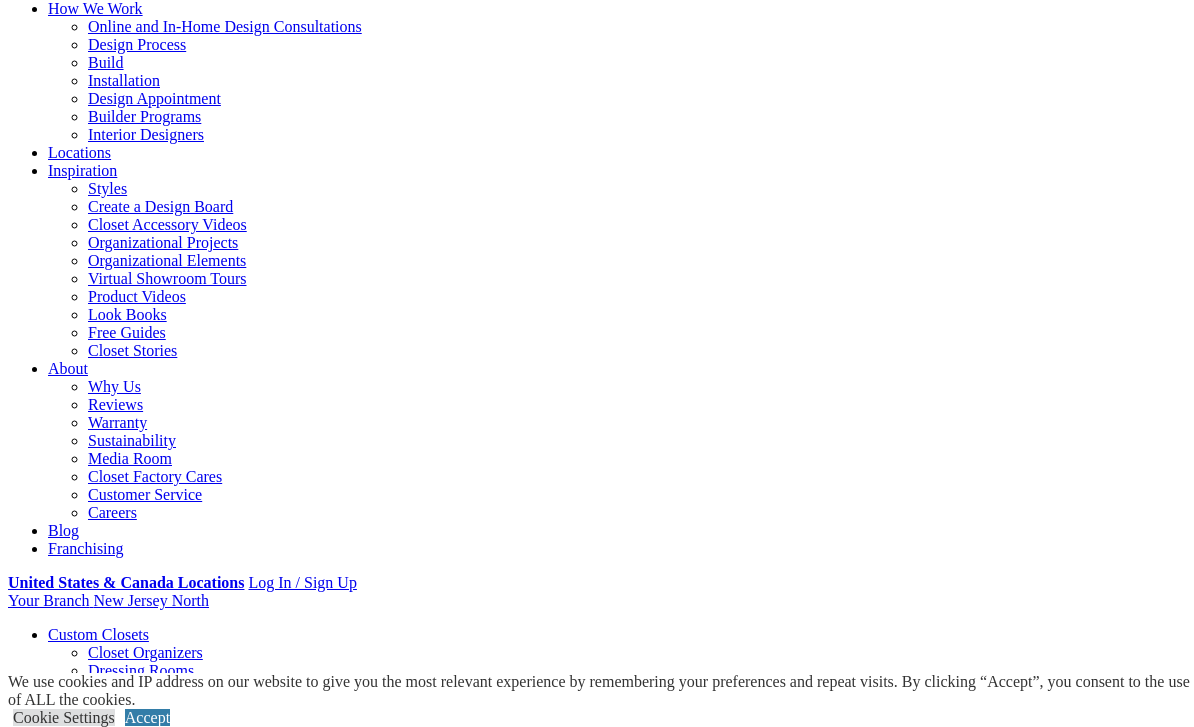 click on "Gallery" at bounding box center (111, 1910) 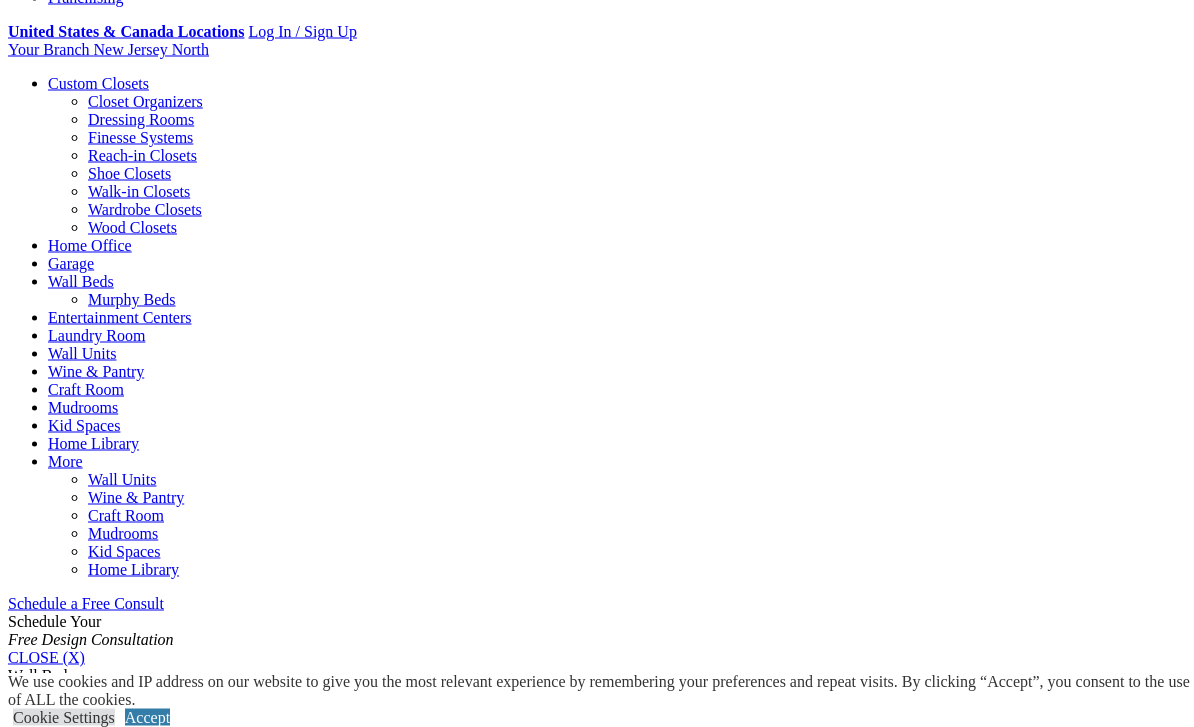scroll, scrollTop: 745, scrollLeft: 0, axis: vertical 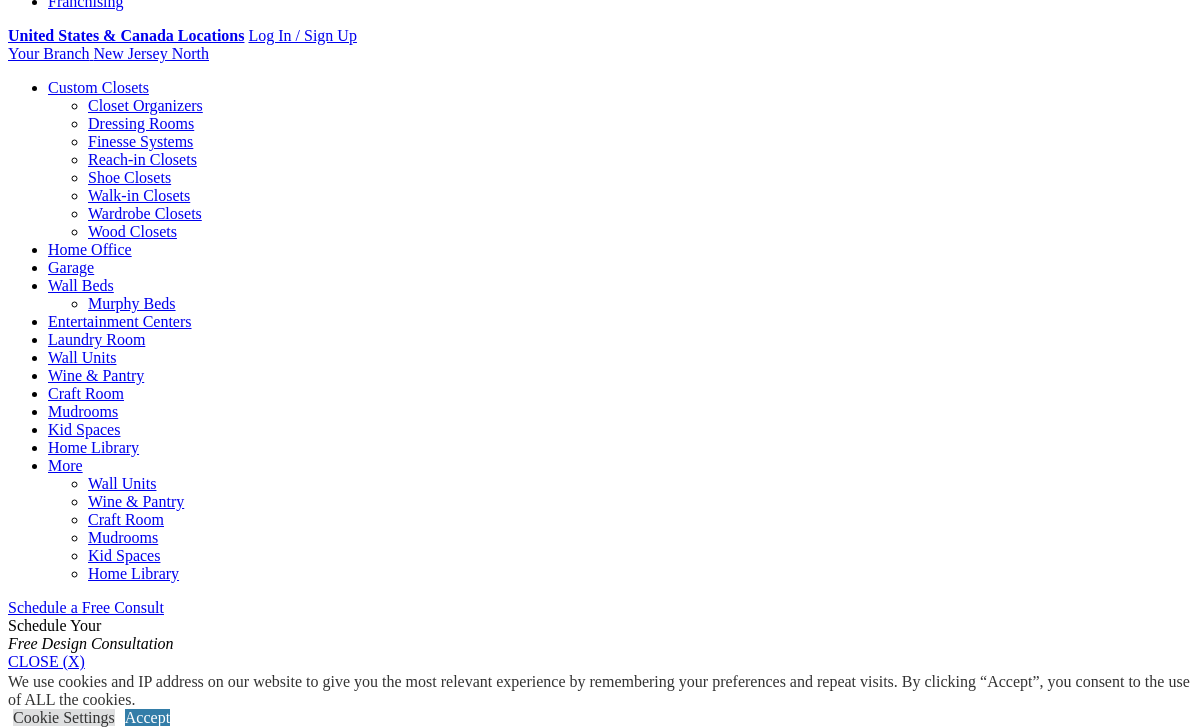 click on "Laundry Room" at bounding box center [96, 339] 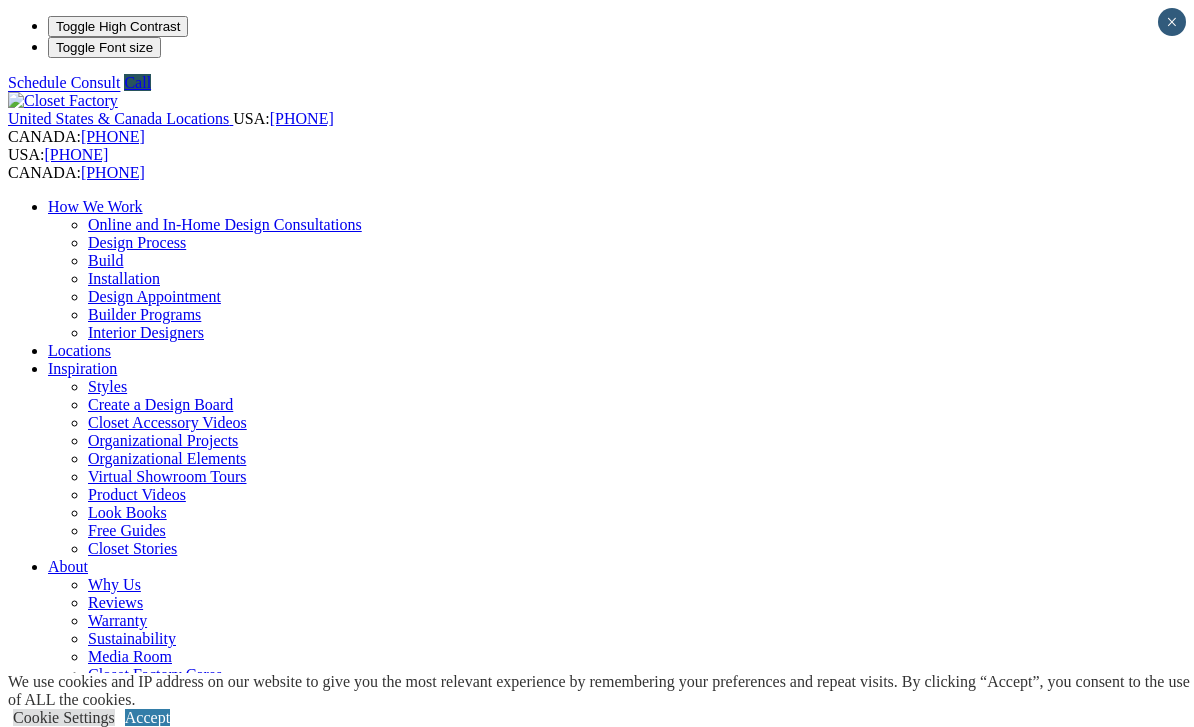 scroll, scrollTop: 83, scrollLeft: 0, axis: vertical 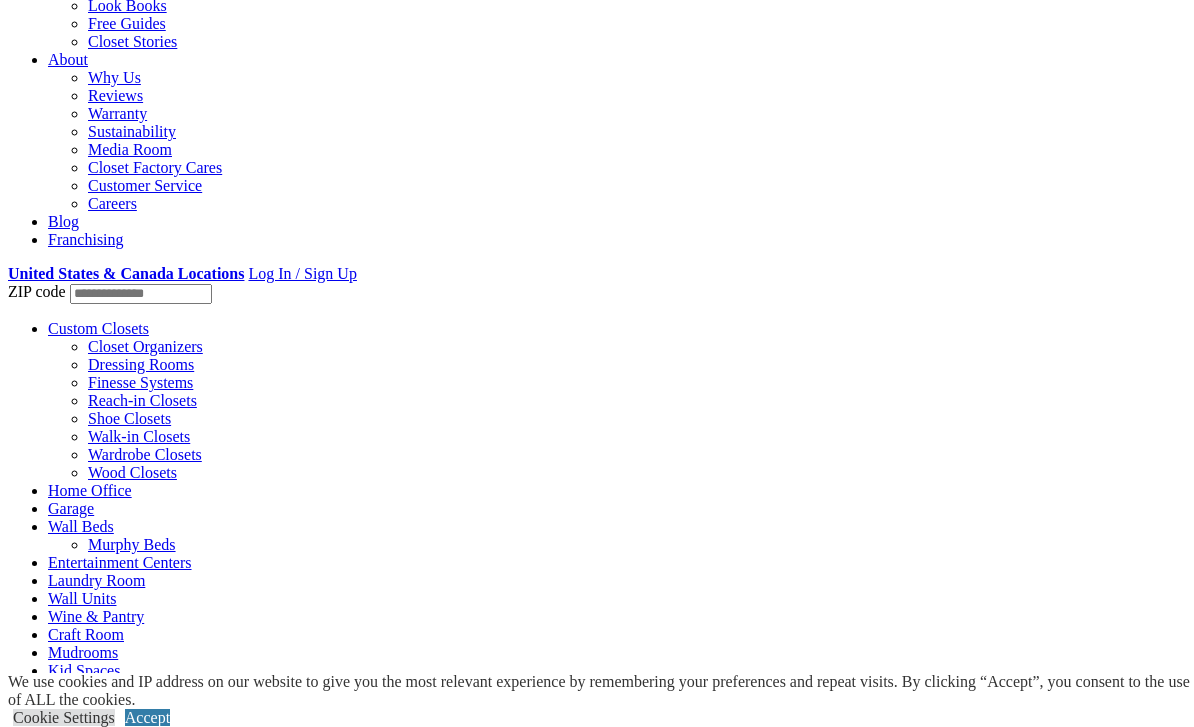 click on "Garage" at bounding box center [71, 508] 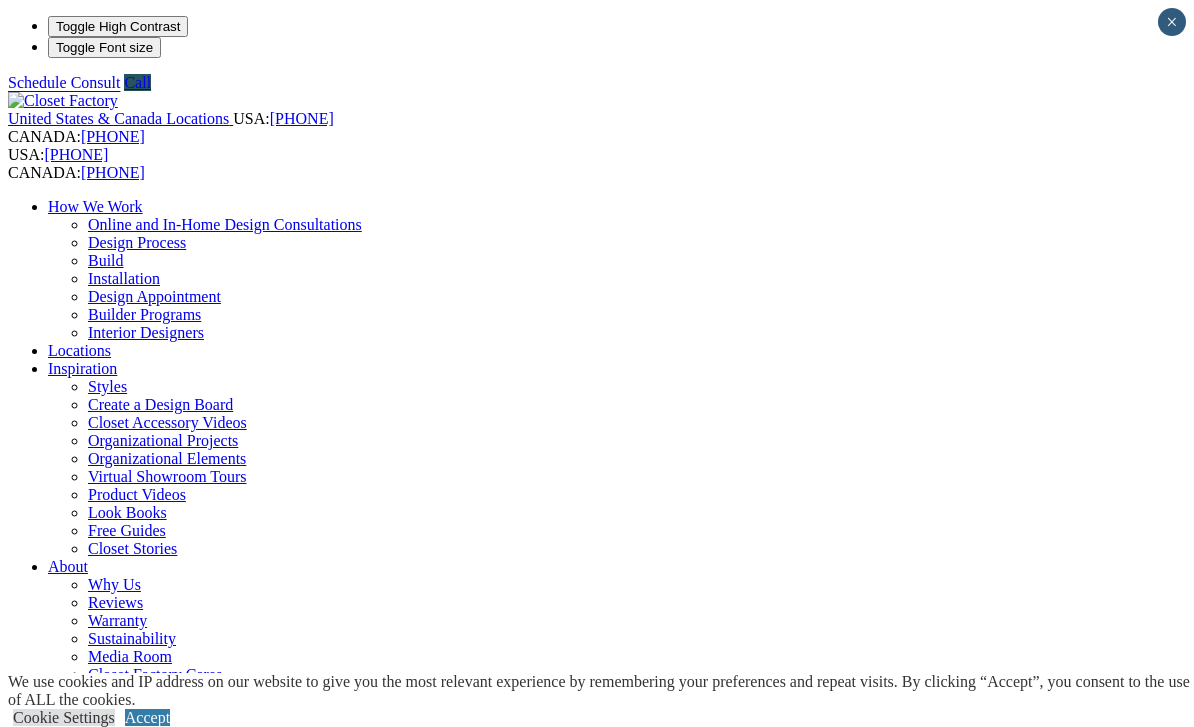 scroll, scrollTop: 64, scrollLeft: 0, axis: vertical 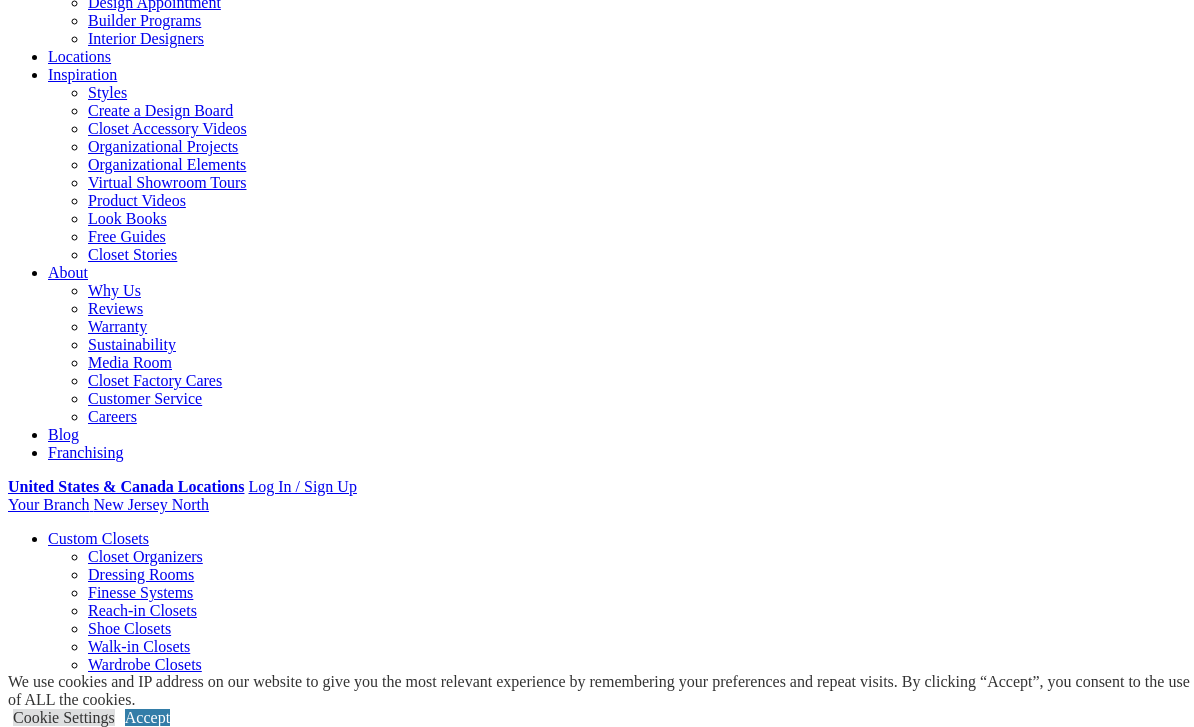 click on "Styles" at bounding box center (318, 1678) 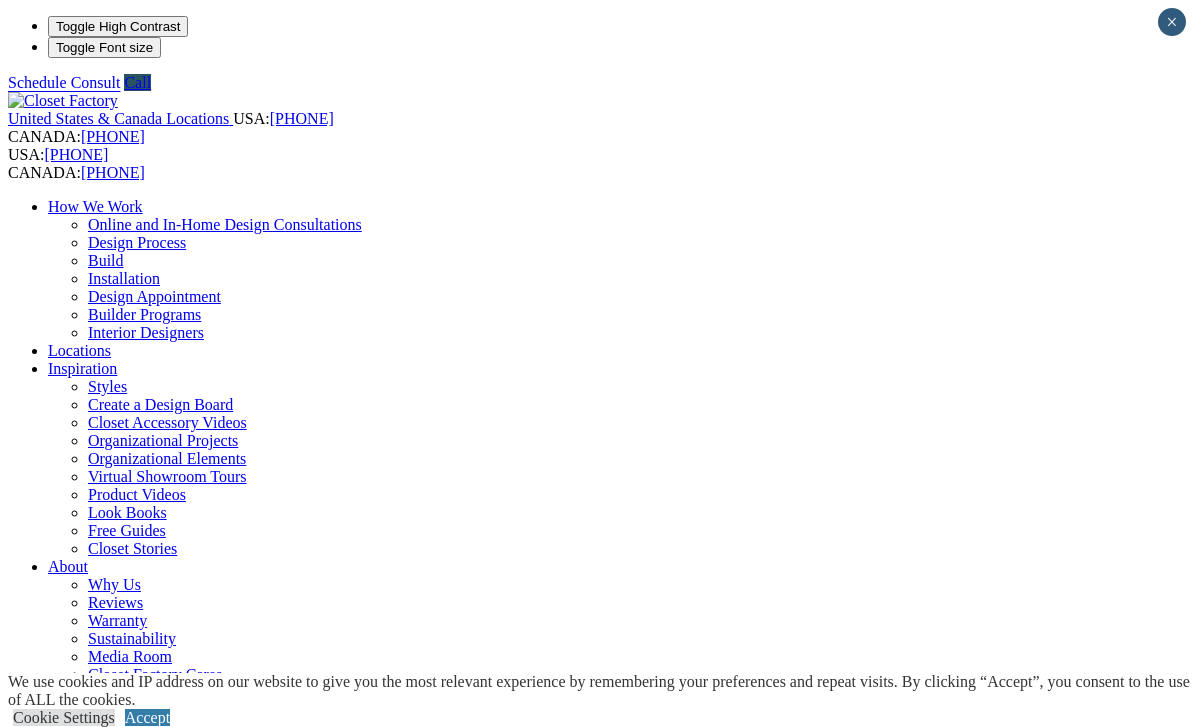 scroll, scrollTop: 0, scrollLeft: 0, axis: both 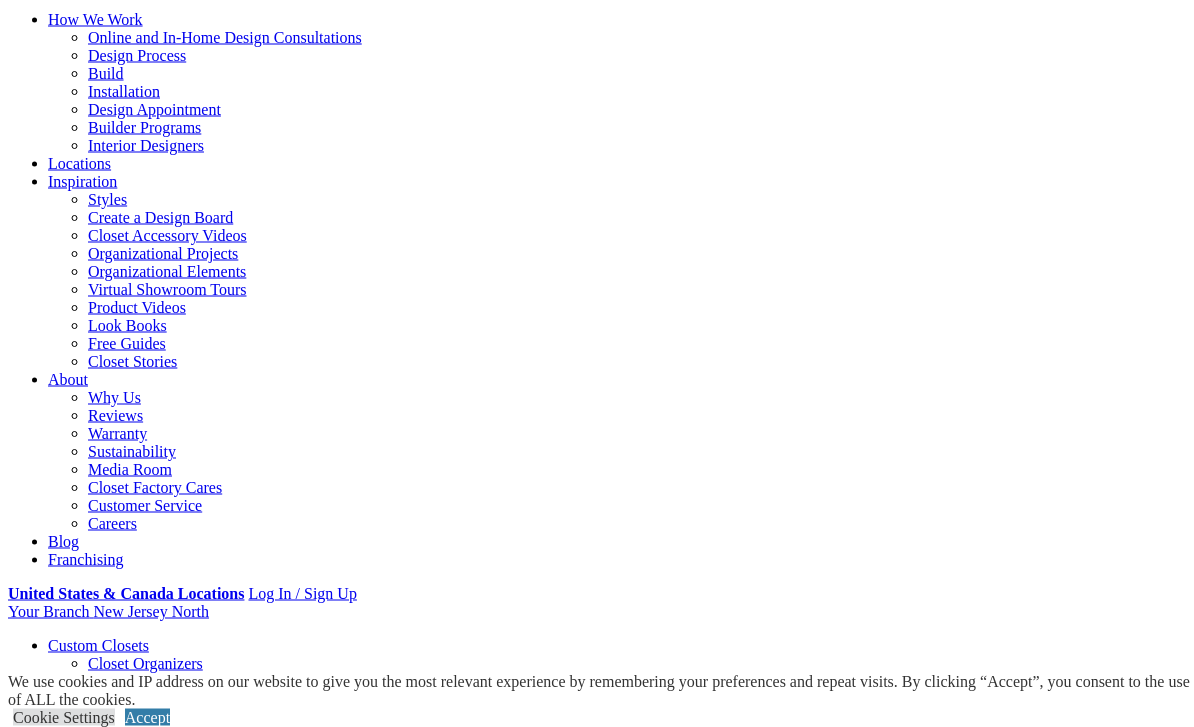 click on "Garage" at bounding box center (71, 825) 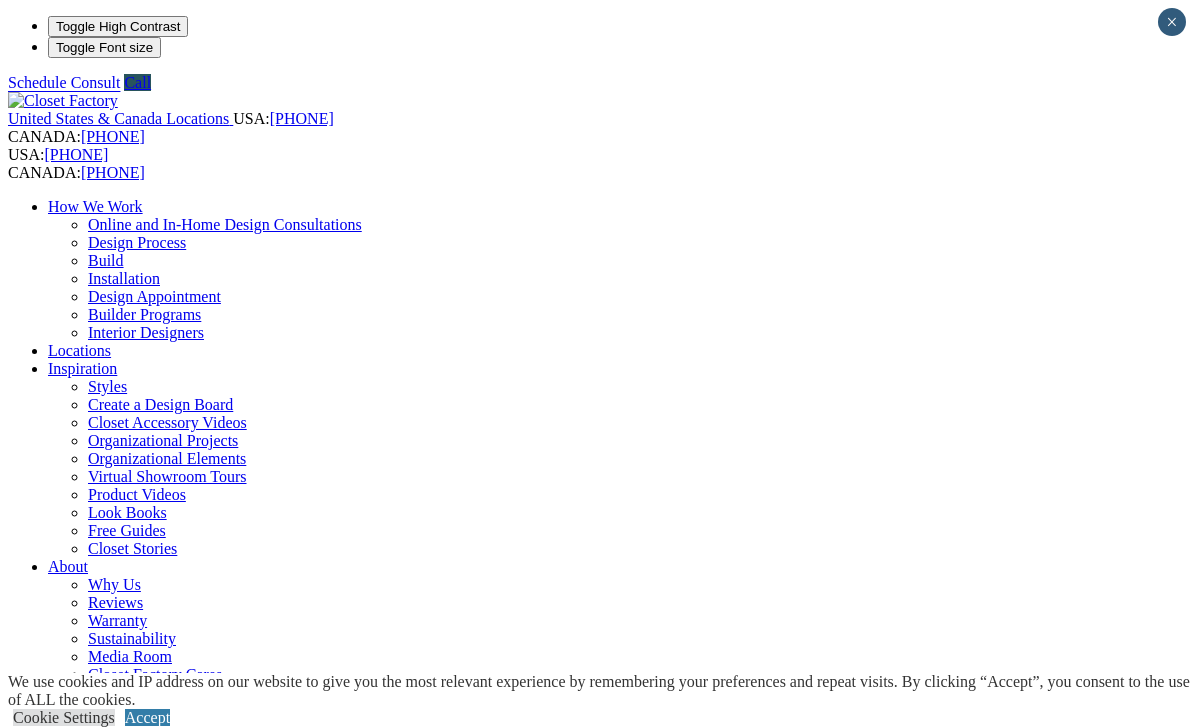 scroll, scrollTop: 0, scrollLeft: 0, axis: both 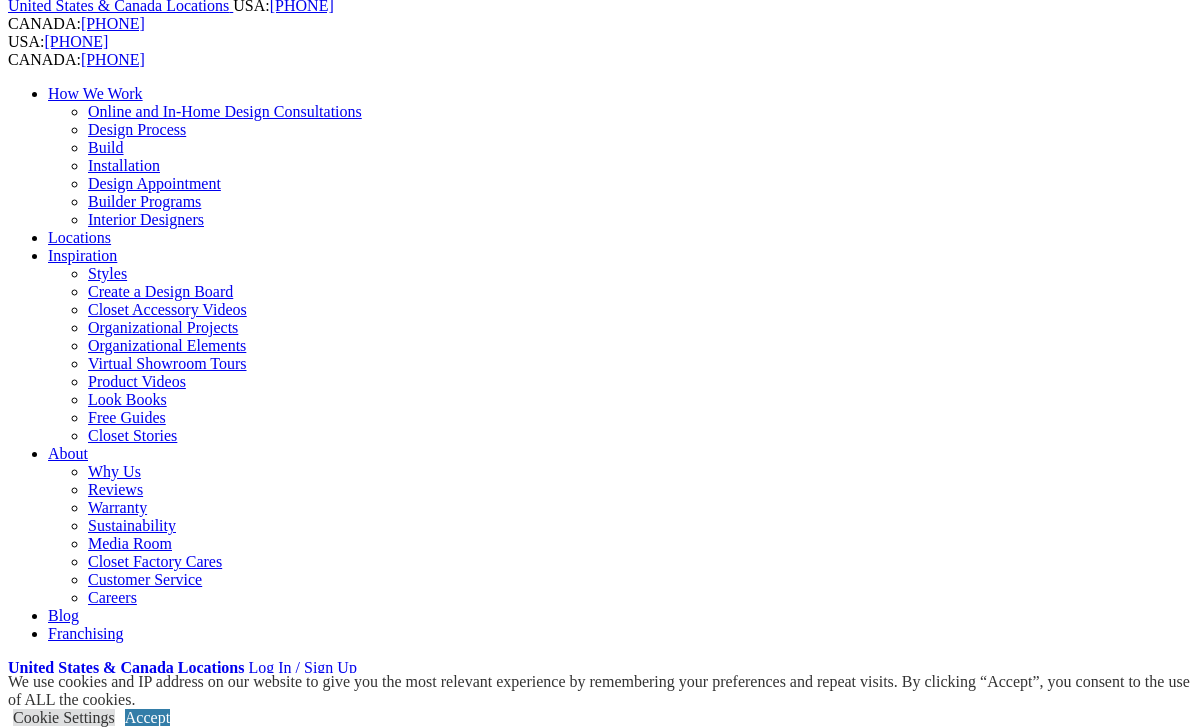 click on "Gallery" at bounding box center [111, 1859] 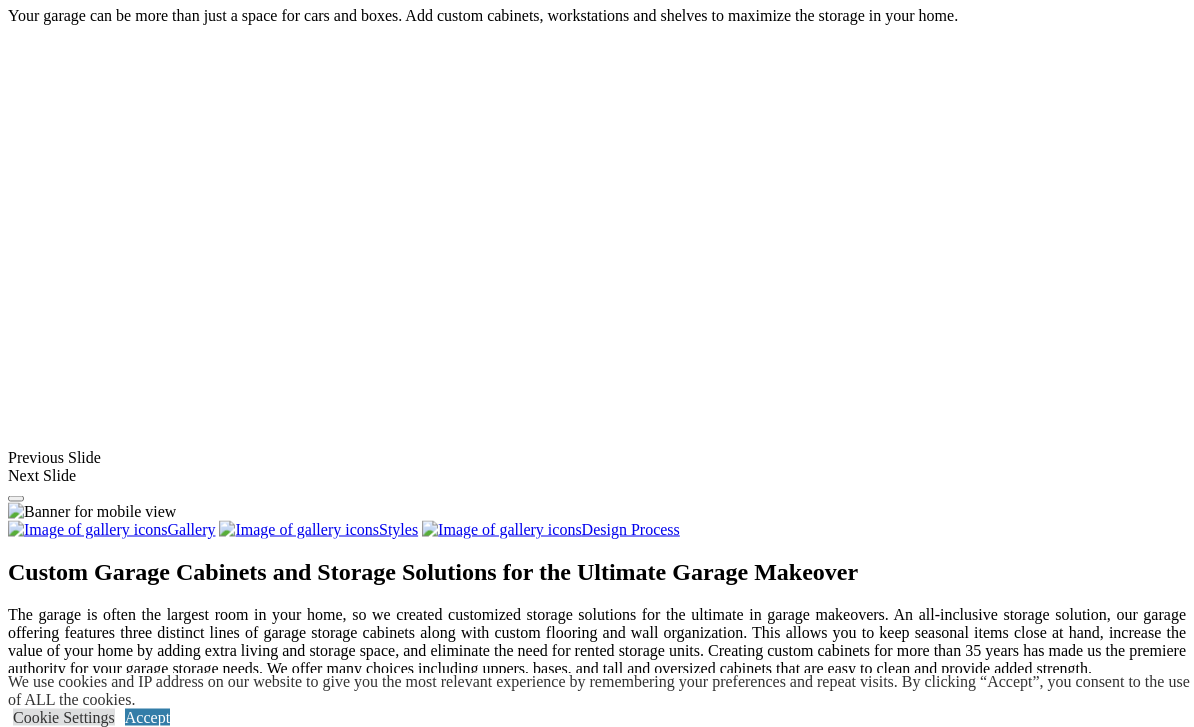 scroll, scrollTop: 1444, scrollLeft: 0, axis: vertical 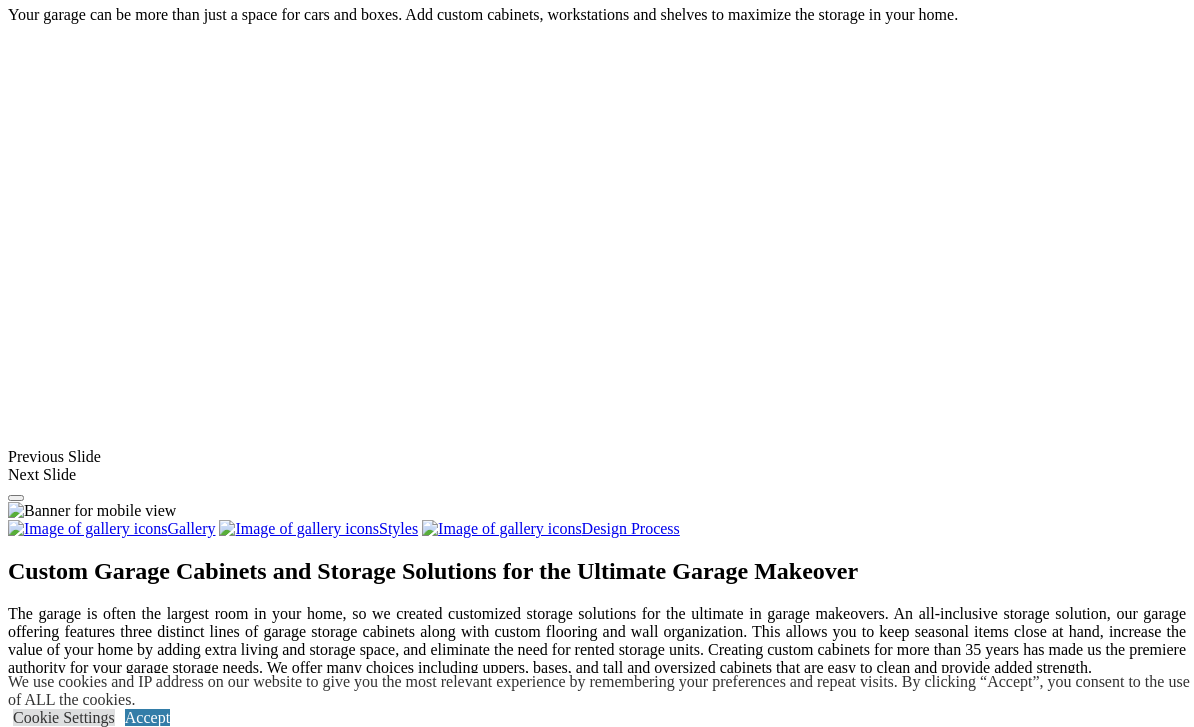 click on "Accept" at bounding box center [147, 717] 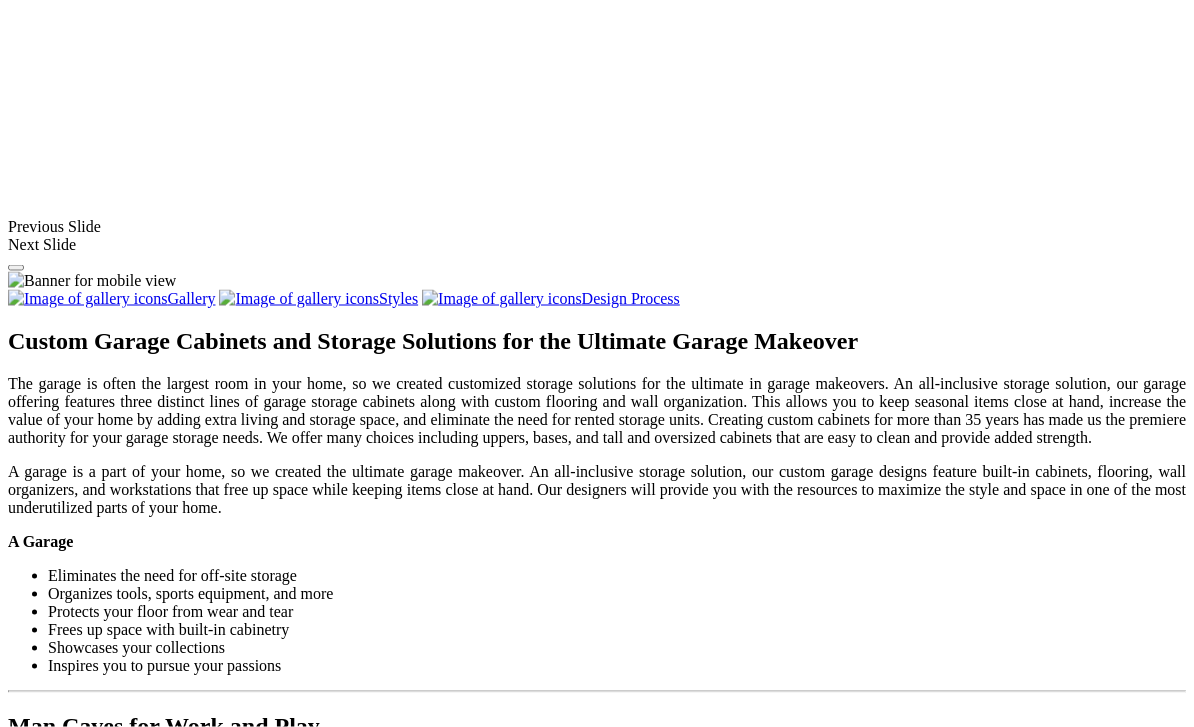 scroll, scrollTop: 1675, scrollLeft: 0, axis: vertical 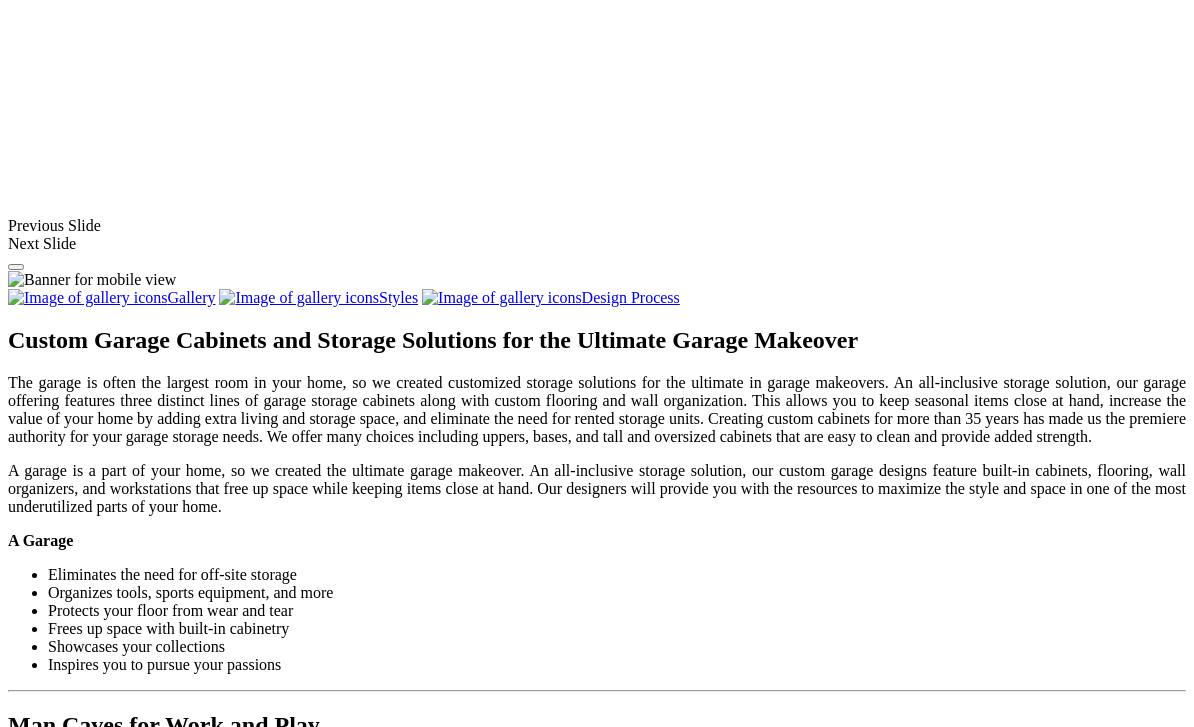 click at bounding box center (791, 1715) 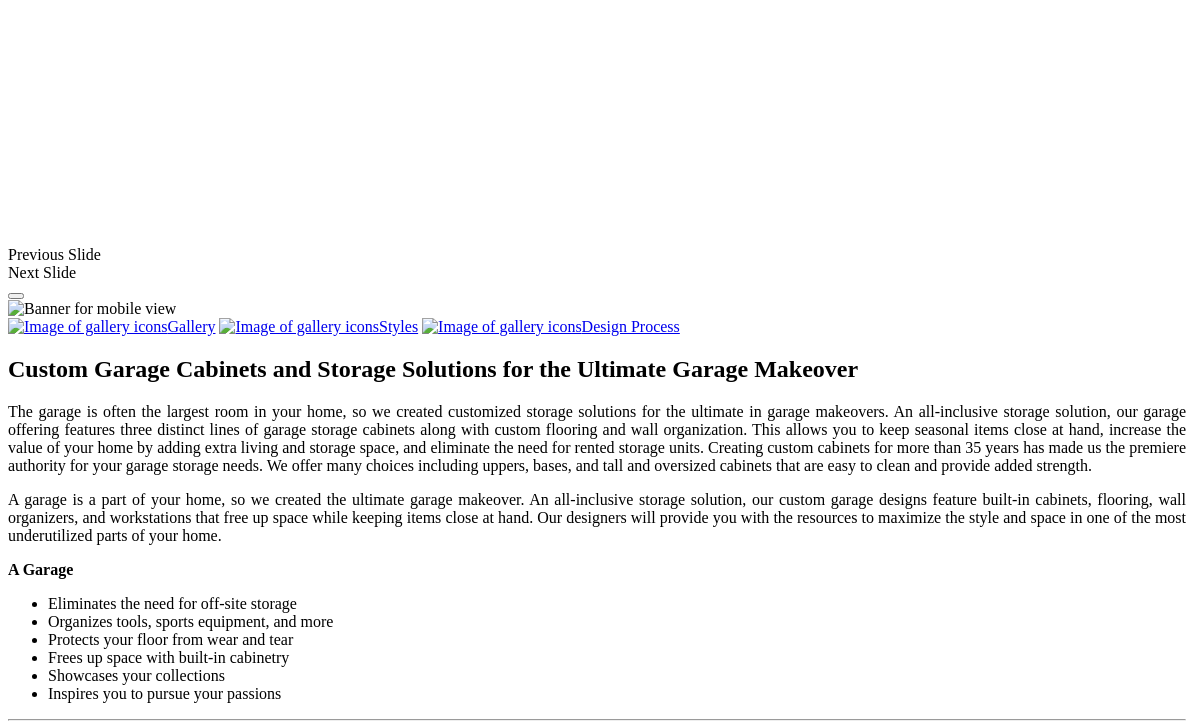 scroll, scrollTop: 1644, scrollLeft: 0, axis: vertical 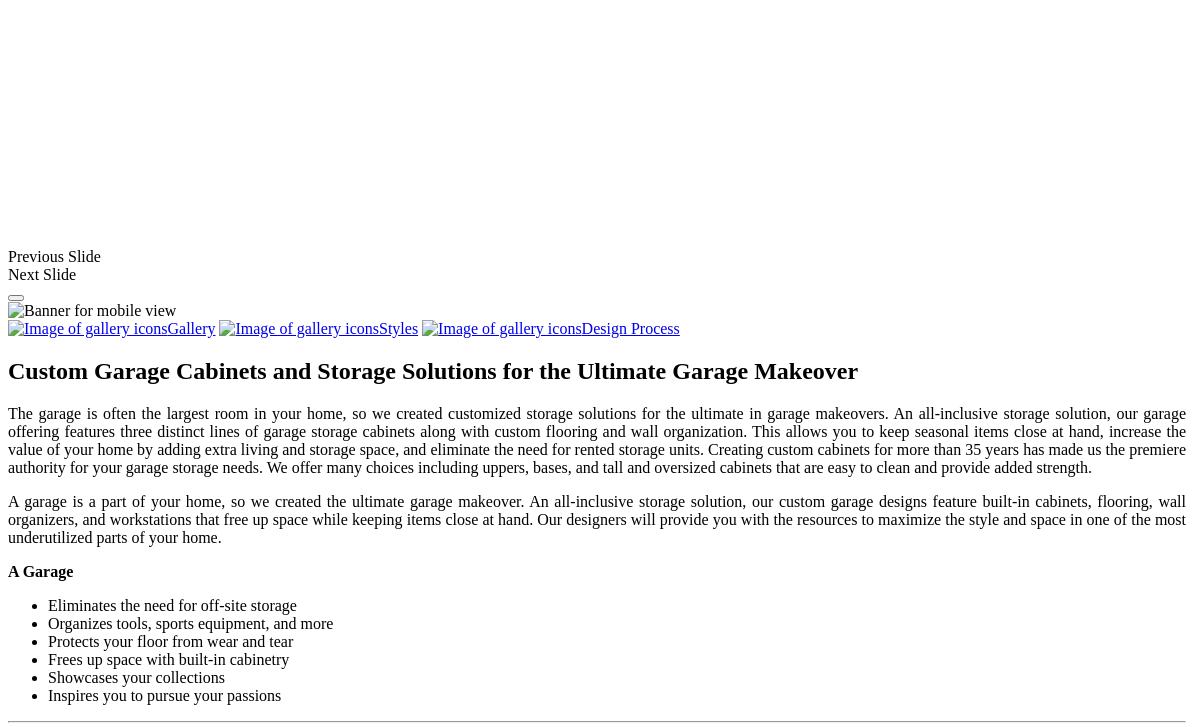 click on "Mudrooms" at bounding box center [123, -362] 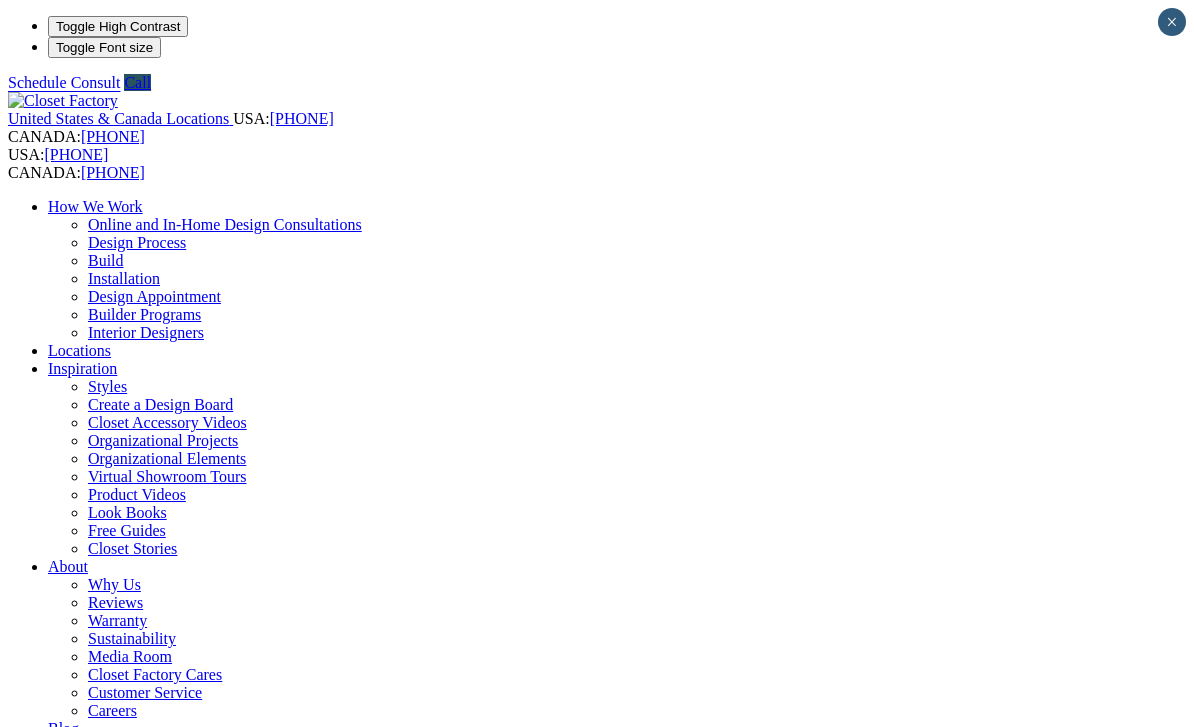 scroll, scrollTop: 0, scrollLeft: 0, axis: both 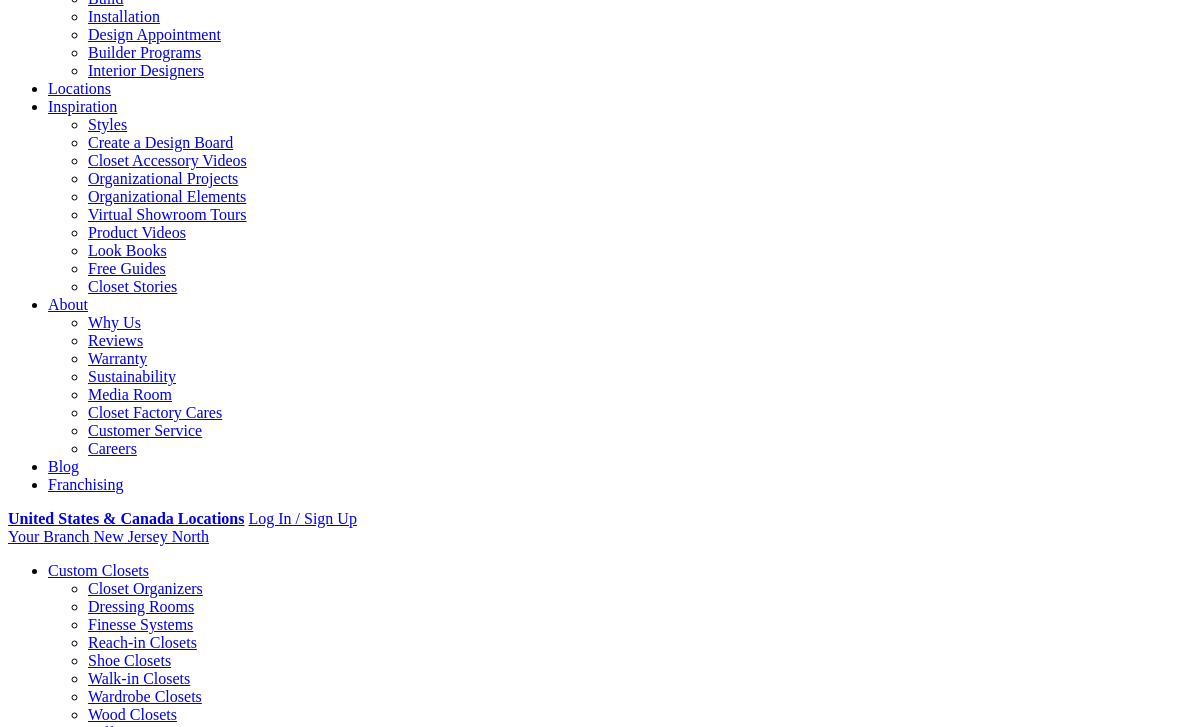 click on "Gallery" at bounding box center (111, 1750) 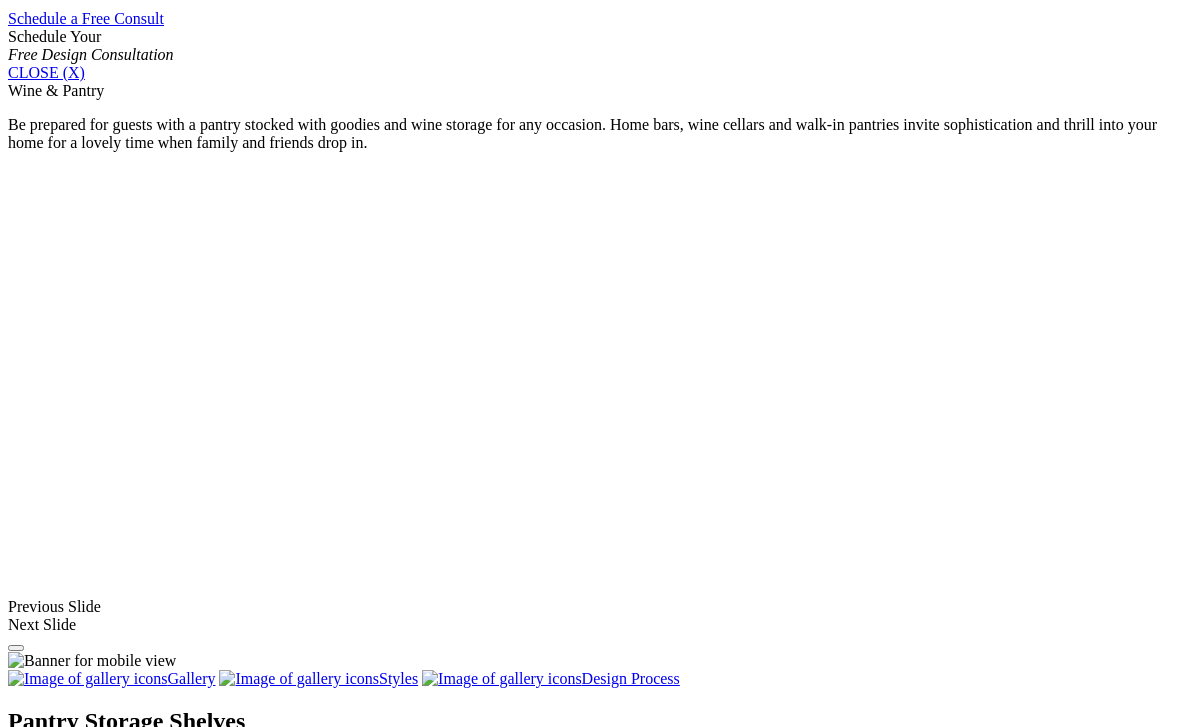 scroll, scrollTop: 1342, scrollLeft: 0, axis: vertical 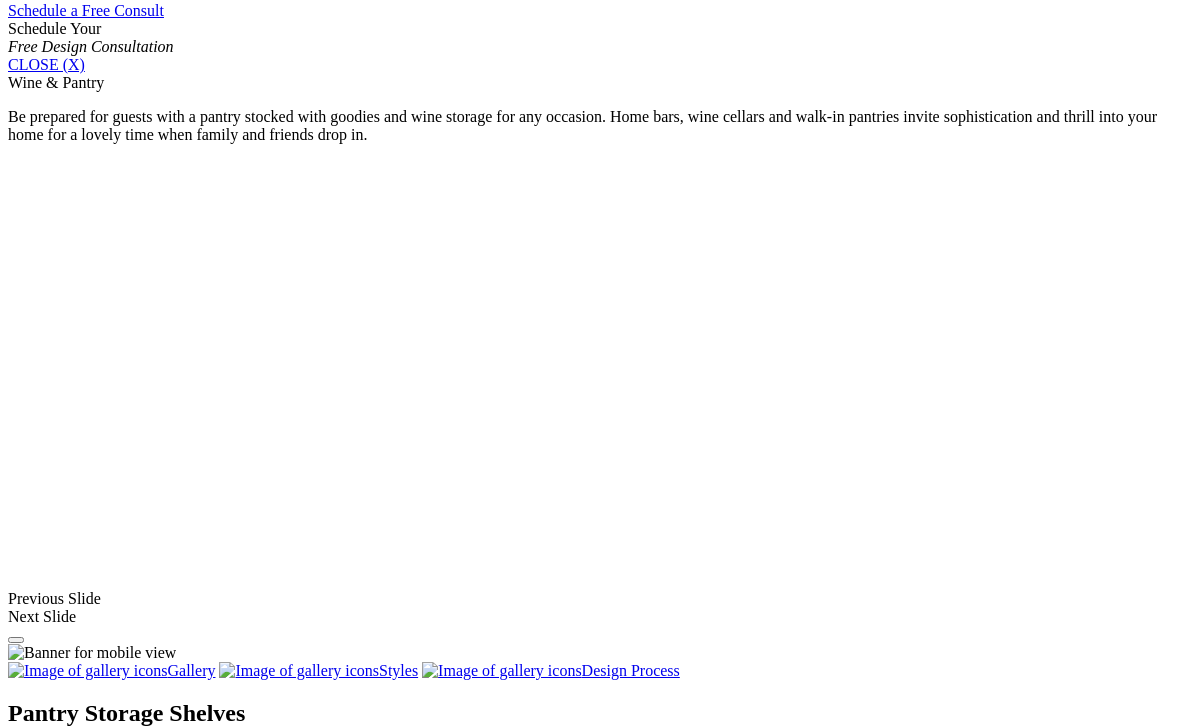 click at bounding box center [98, 1565] 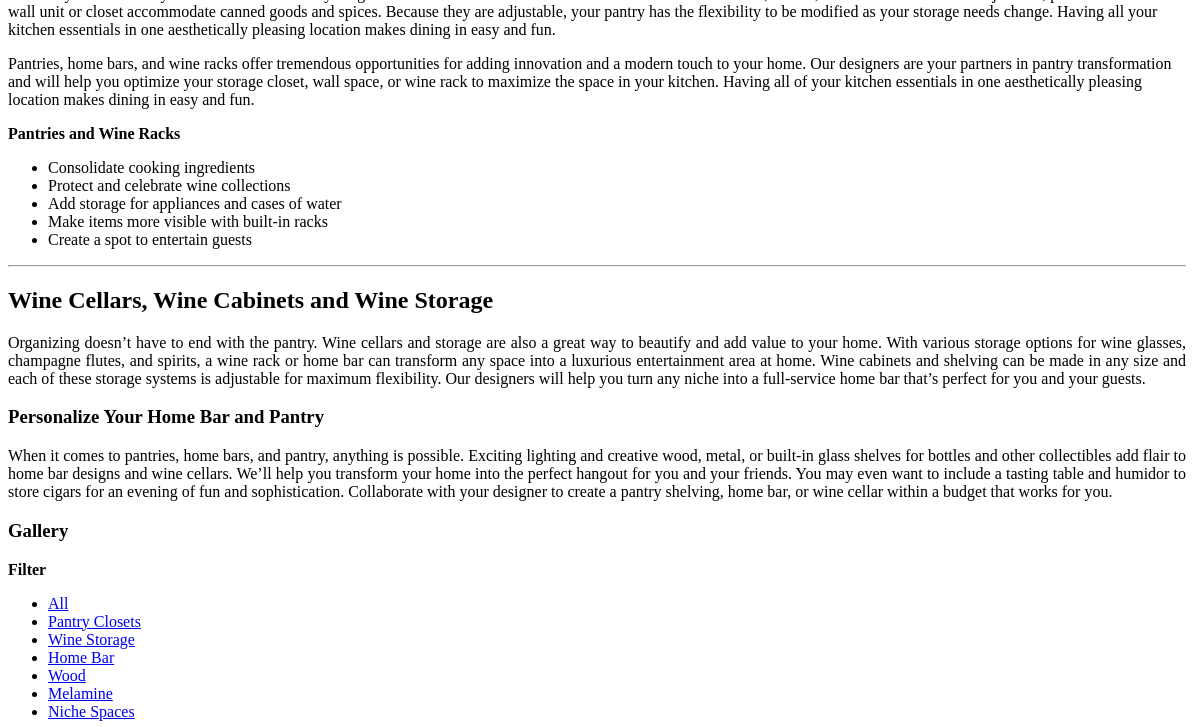scroll, scrollTop: 2204, scrollLeft: 0, axis: vertical 